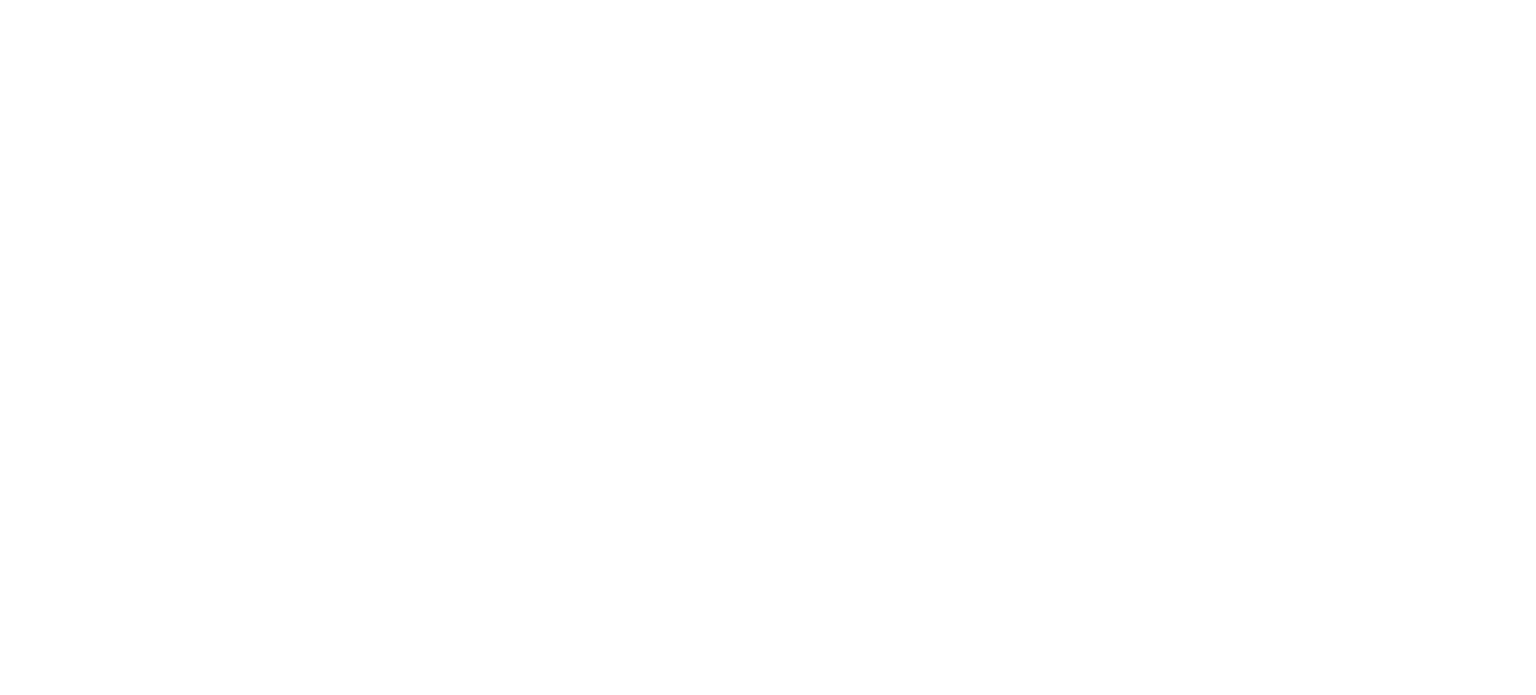 scroll, scrollTop: 0, scrollLeft: 0, axis: both 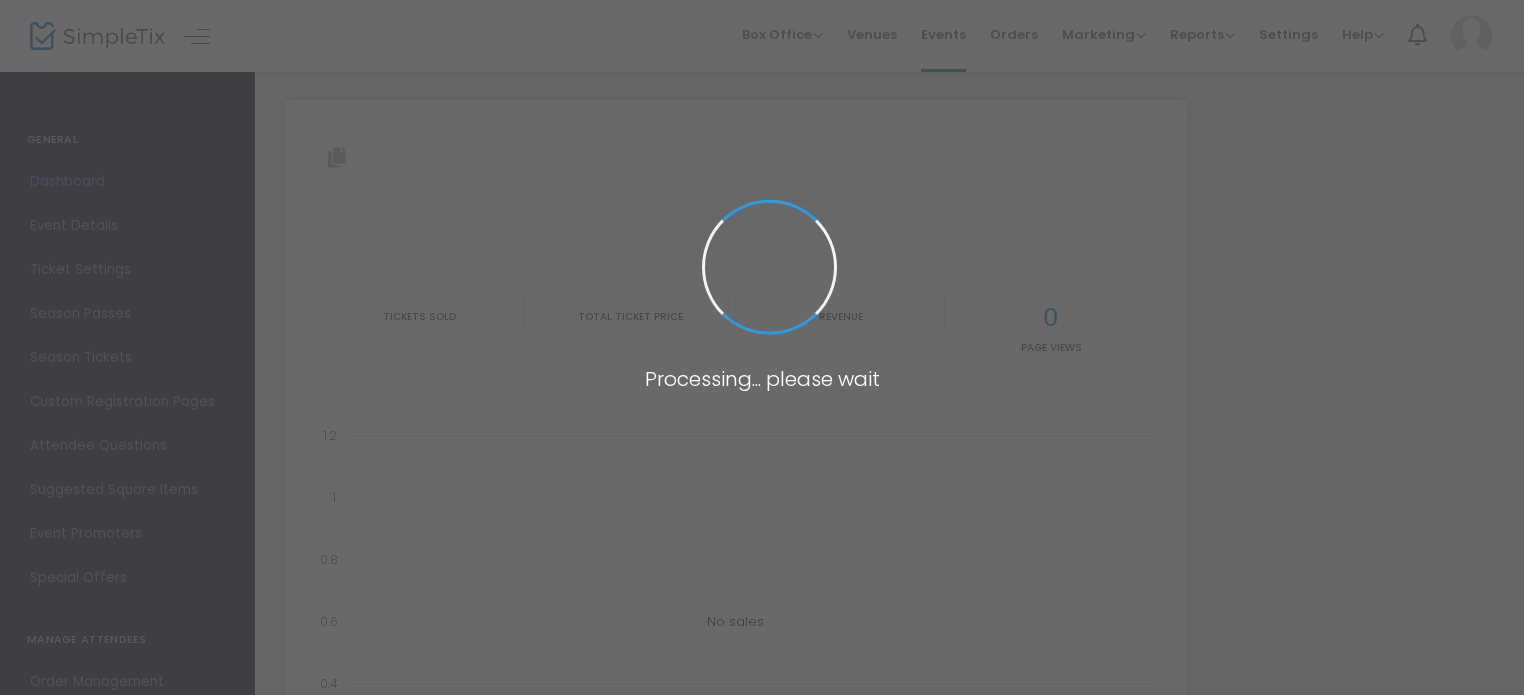 type on "https://www.simpletix.com/e/narpa-2025-annual-rights-conference-new-or-tickets-203878" 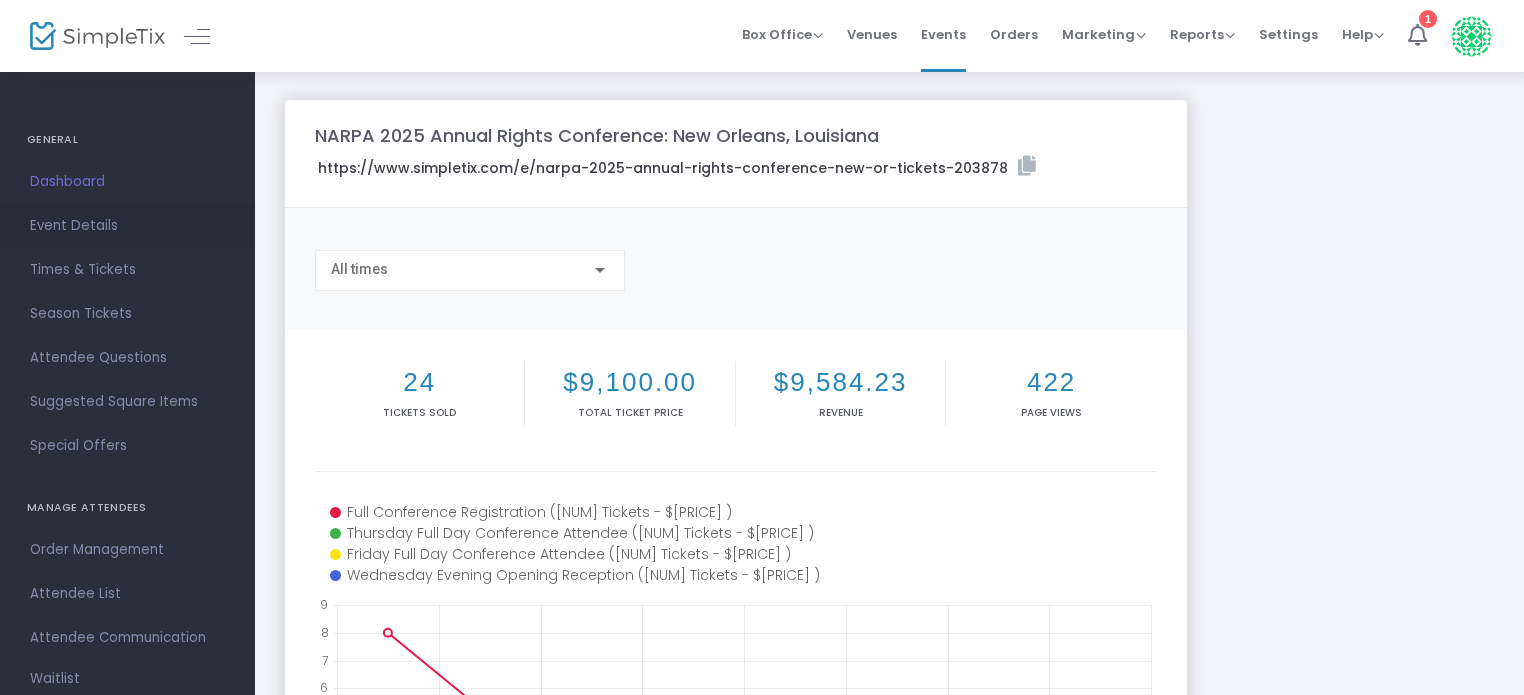 click on "Event Details" at bounding box center [127, 226] 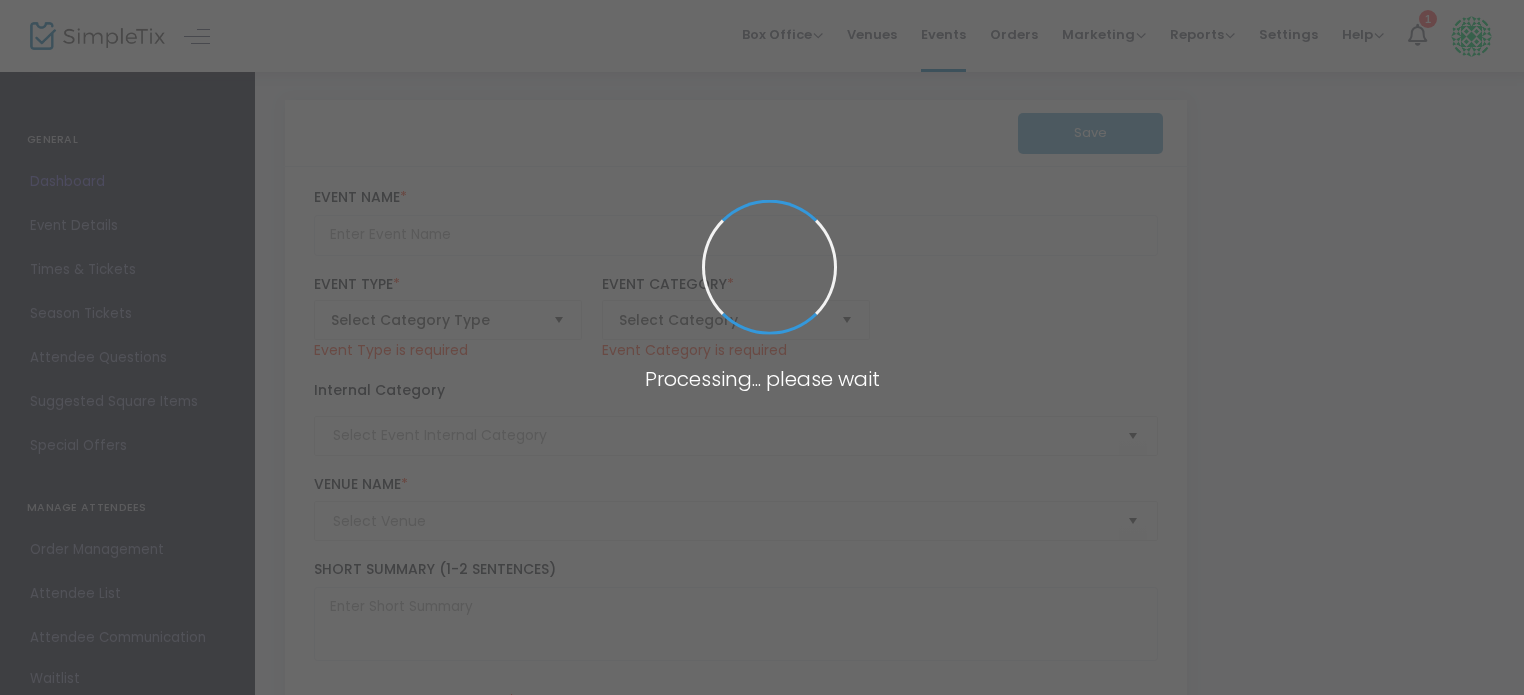 type on "NARPA 2025 Annual Rights Conference: New Orleans, Louisiana" 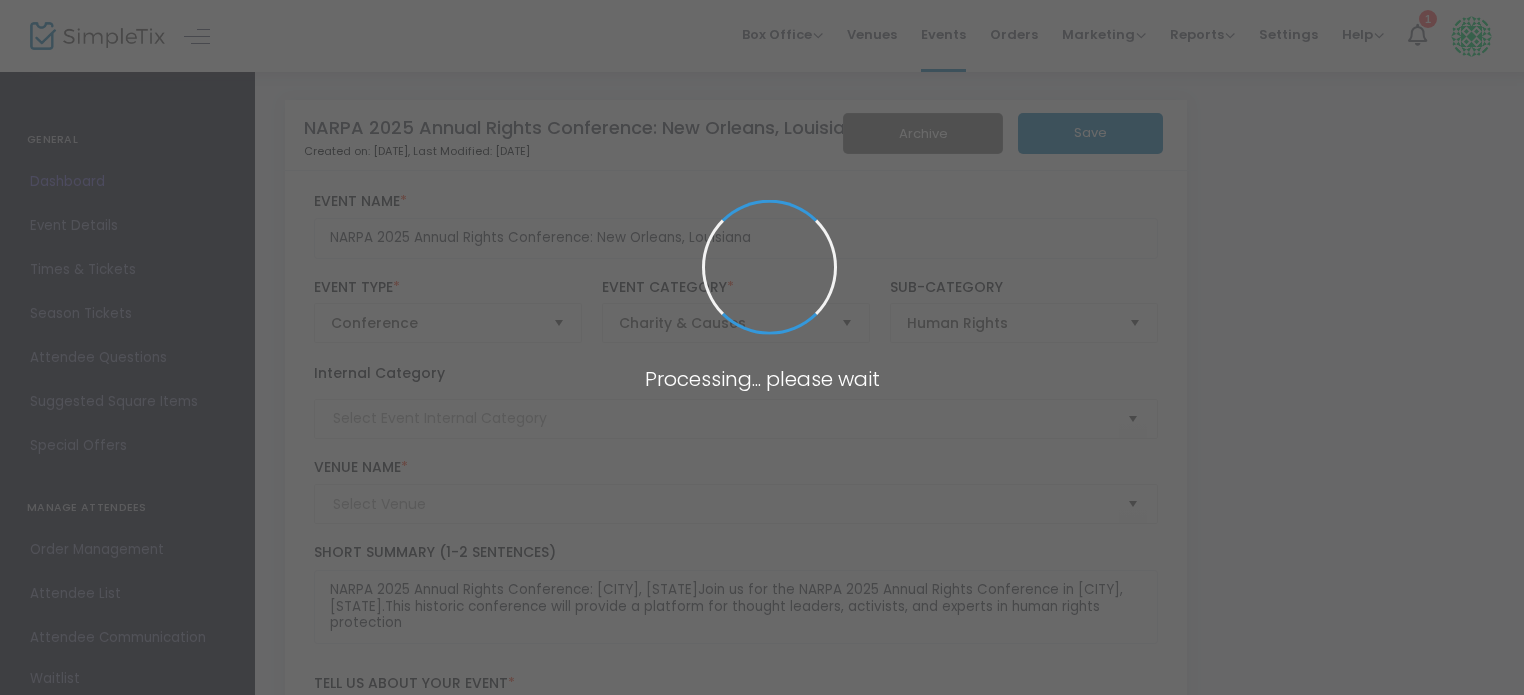 type on "Embassy Suites by Hilton New Orleans" 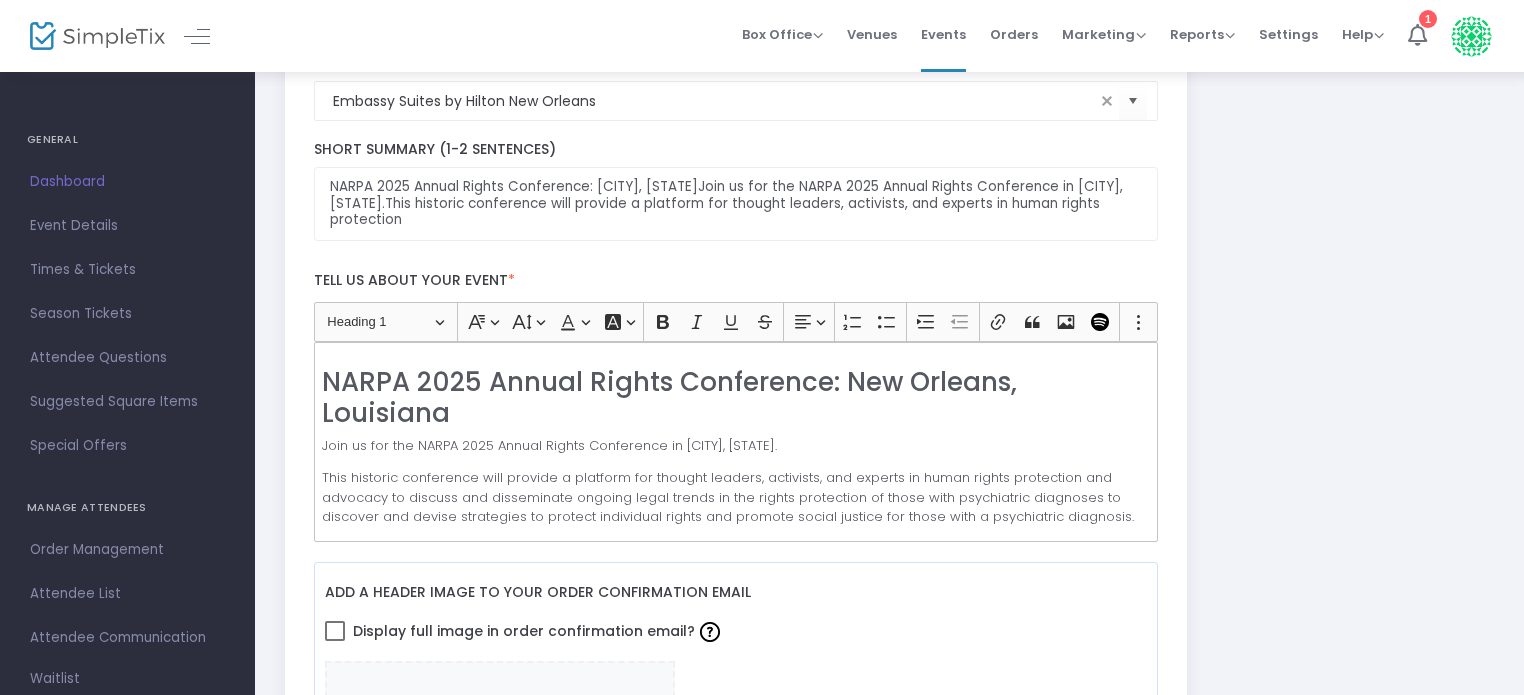 scroll, scrollTop: 500, scrollLeft: 0, axis: vertical 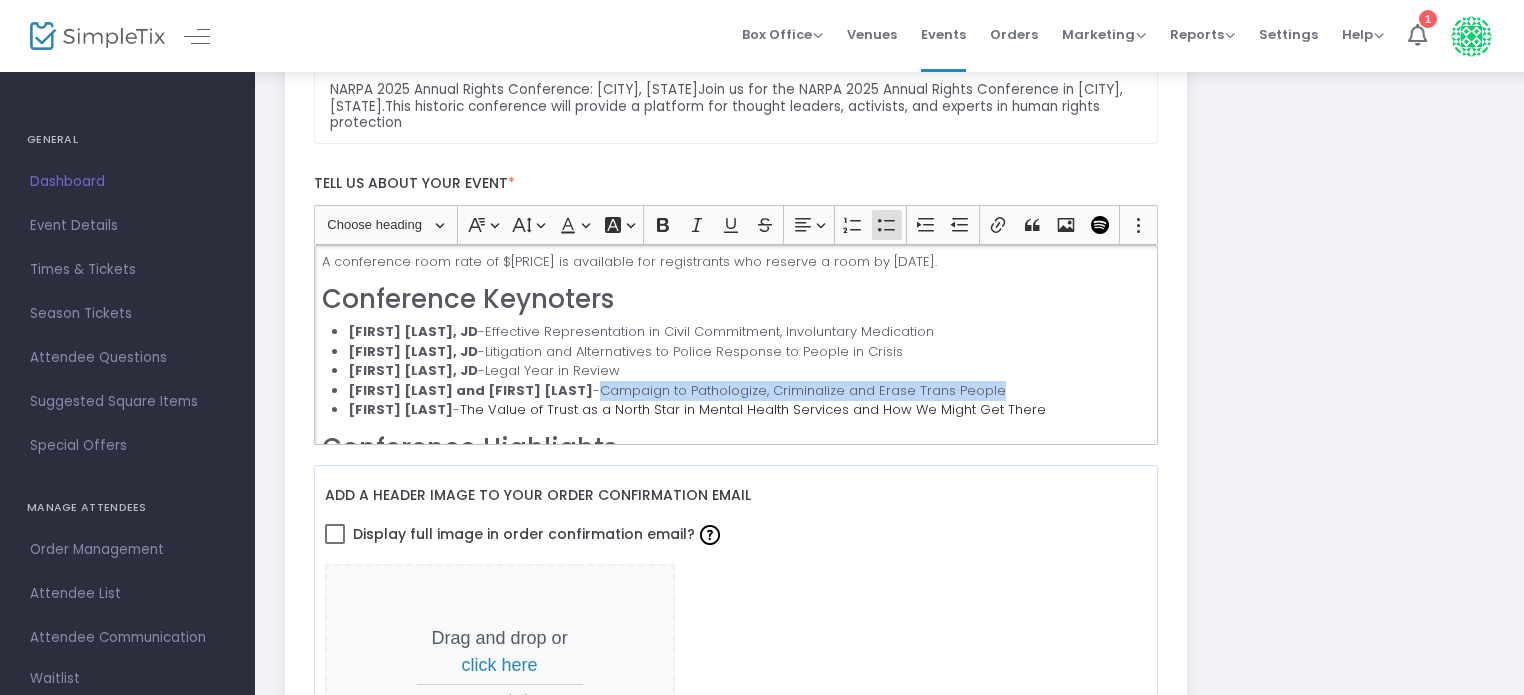 drag, startPoint x: 980, startPoint y: 386, endPoint x: 584, endPoint y: 390, distance: 396.0202 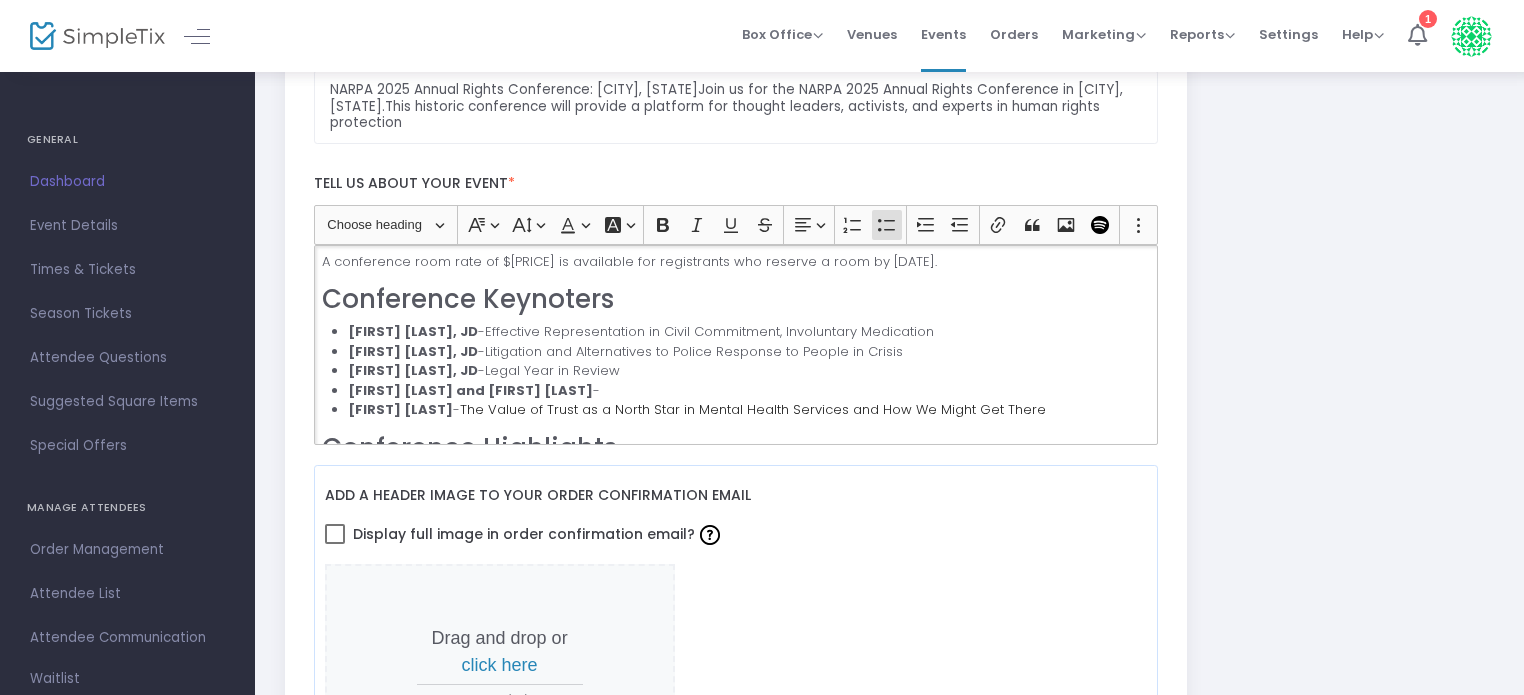 click on "[FIRST] [LAST] -" 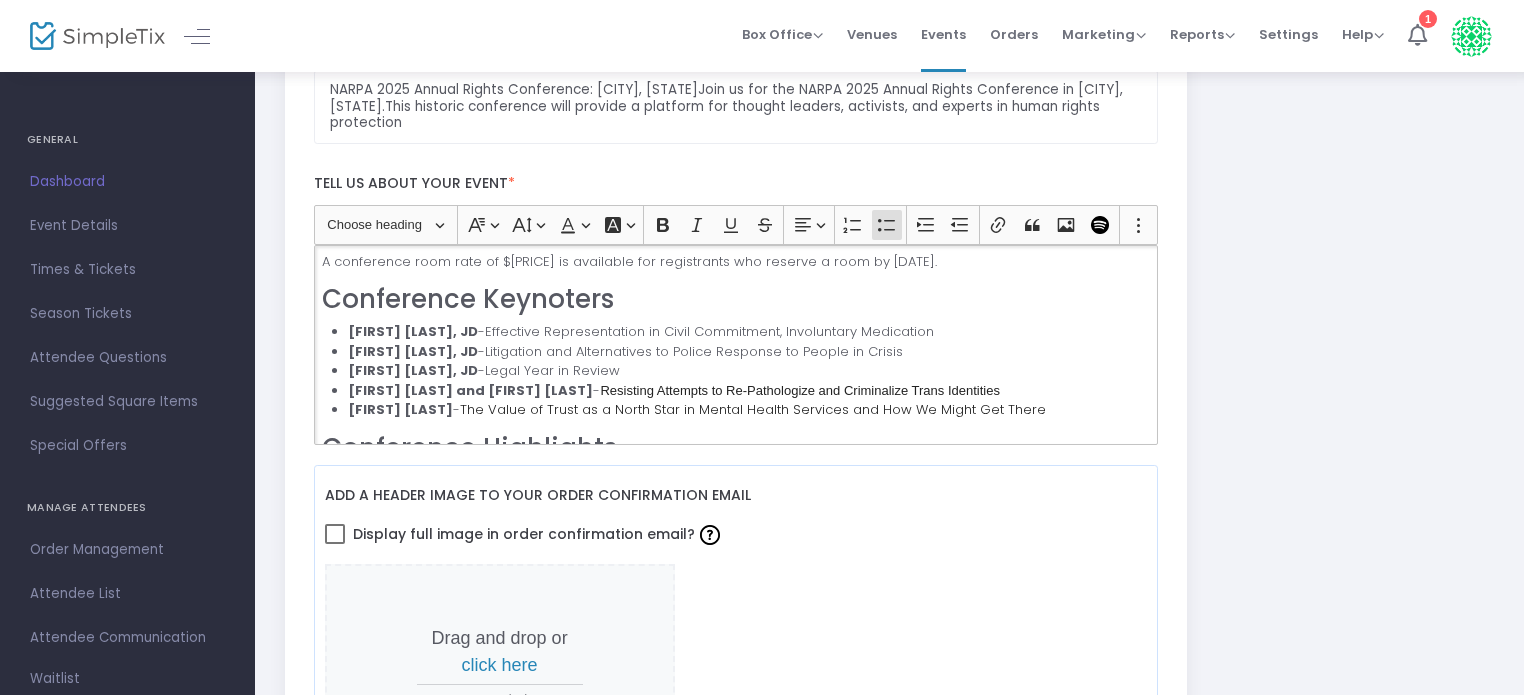 click on "[FIRST] [LAST], JD -Legal Year in Review" 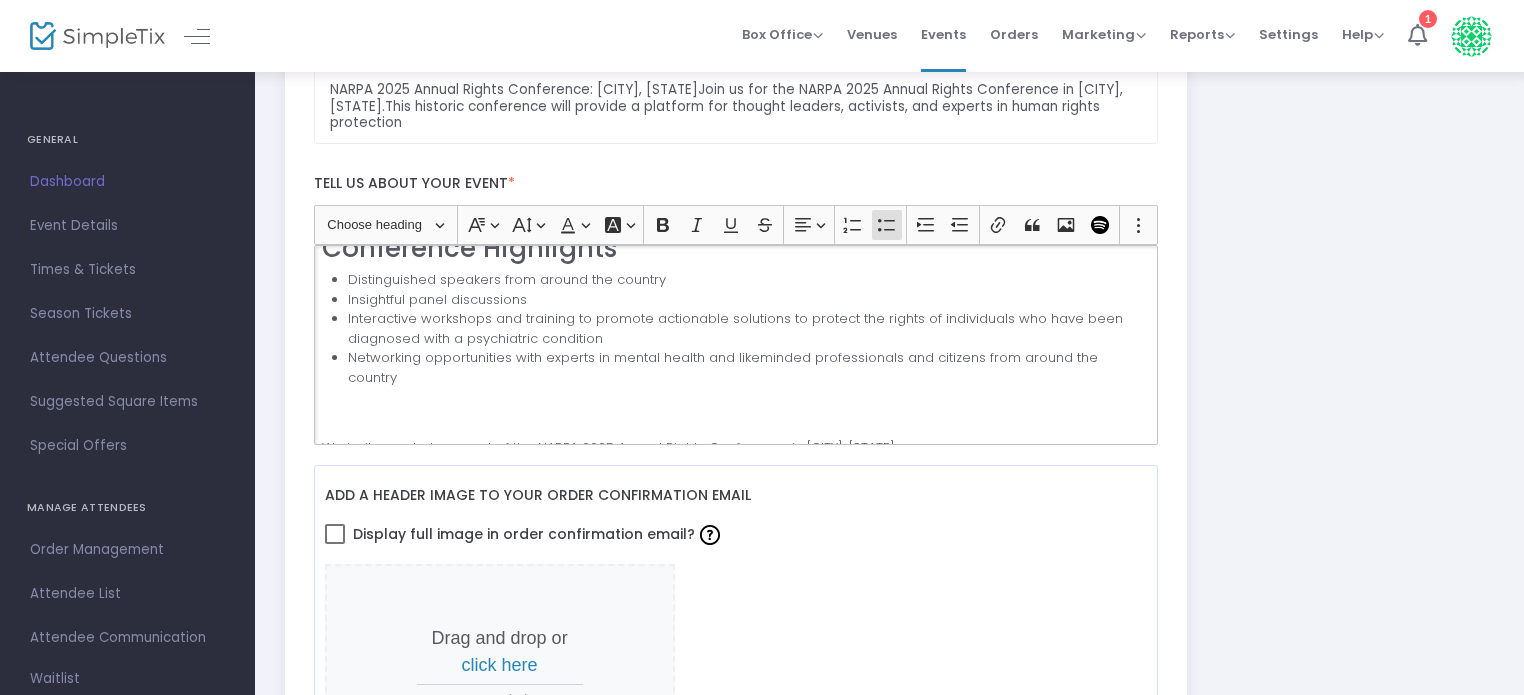 scroll, scrollTop: 570, scrollLeft: 0, axis: vertical 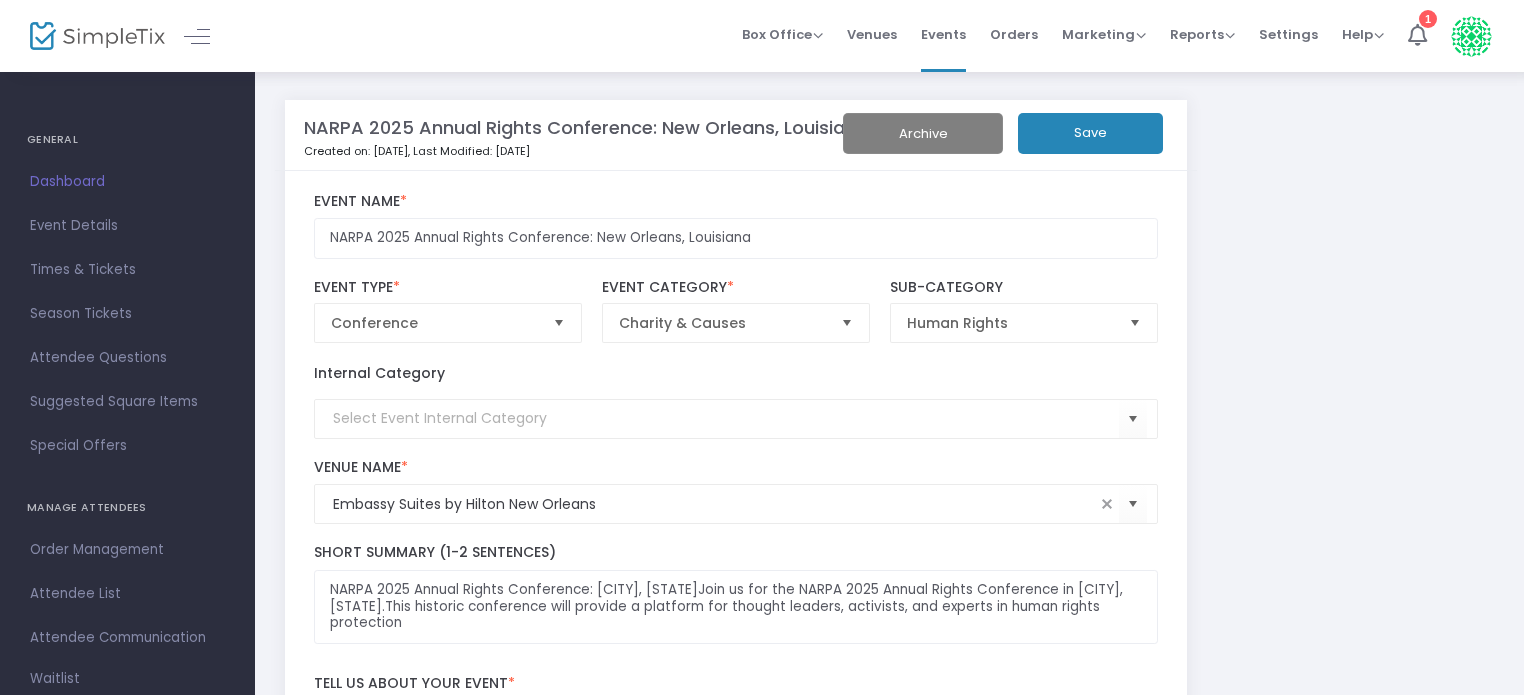 click on "Save" 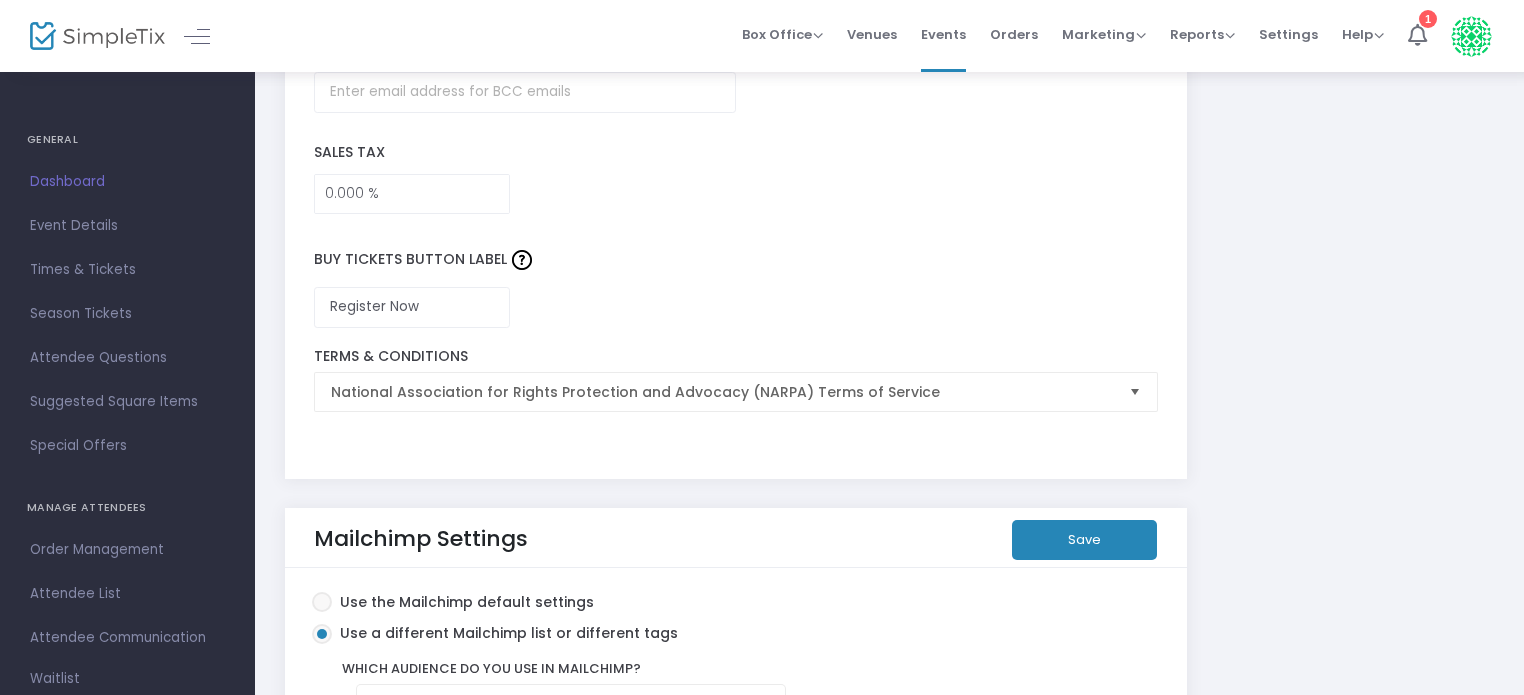 scroll, scrollTop: 3400, scrollLeft: 0, axis: vertical 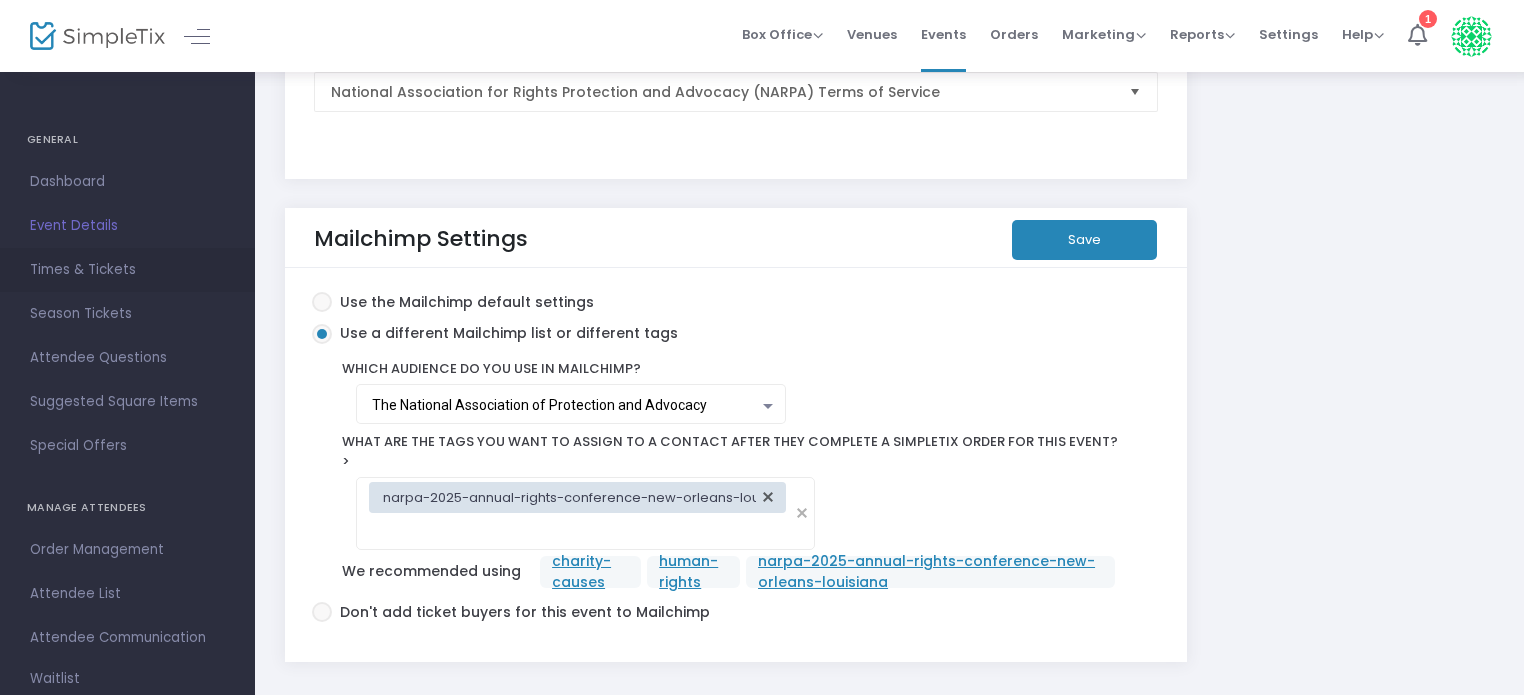 click on "Times & Tickets" at bounding box center (127, 270) 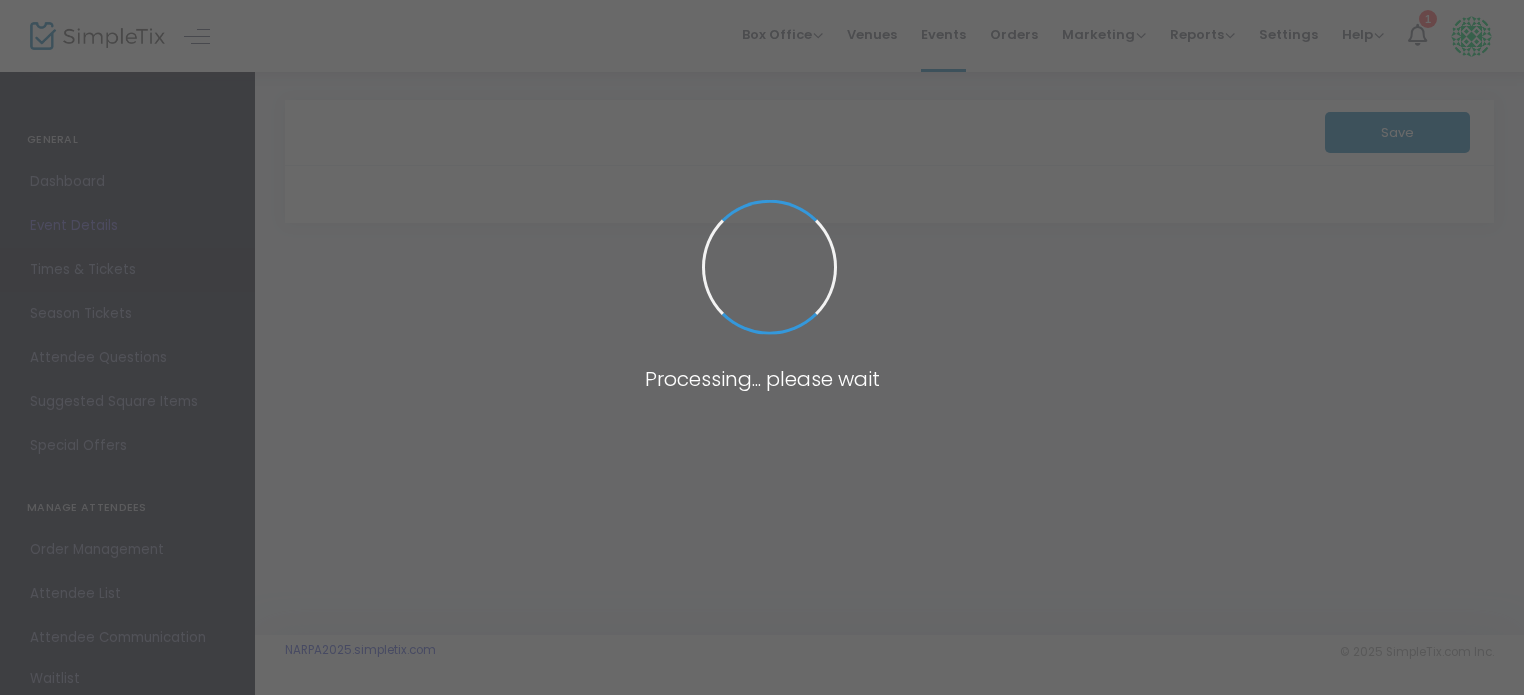scroll, scrollTop: 0, scrollLeft: 0, axis: both 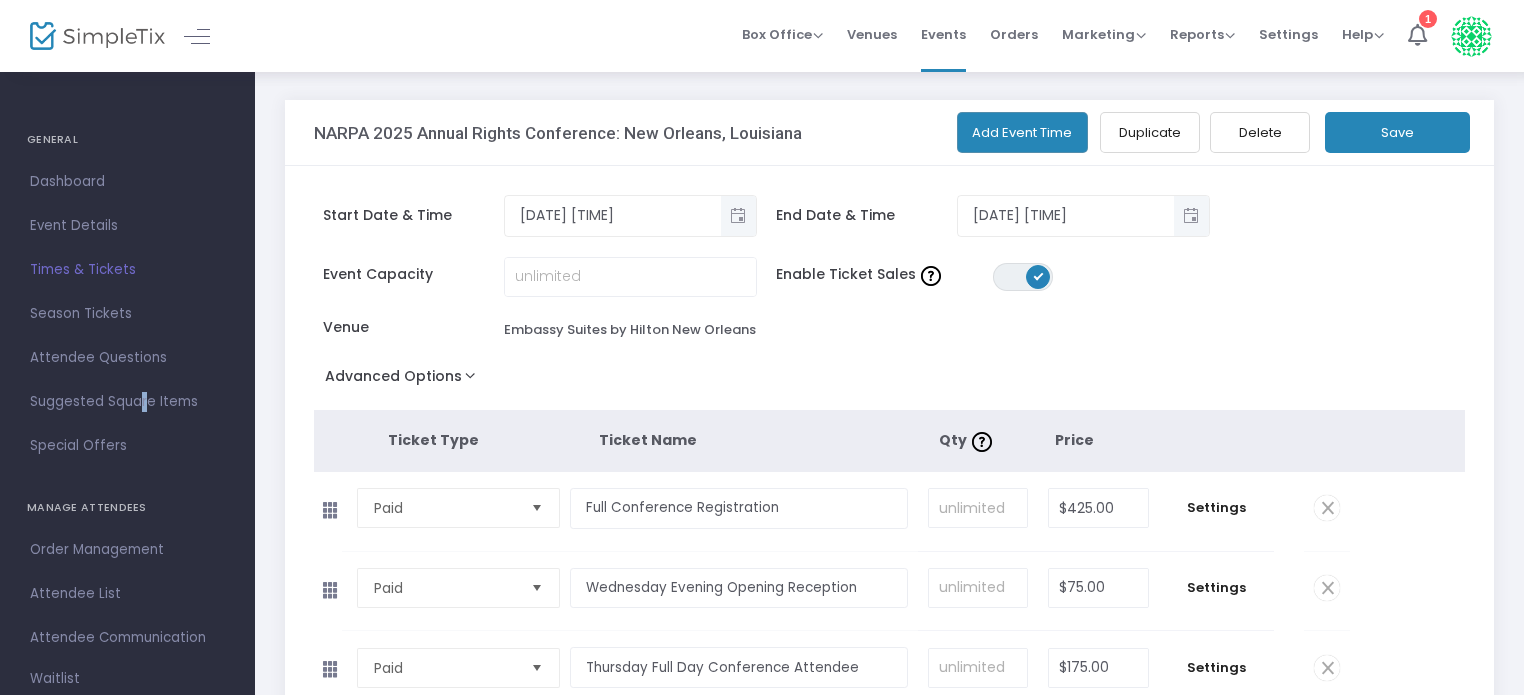 drag, startPoint x: 131, startPoint y: 394, endPoint x: 141, endPoint y: 379, distance: 18.027756 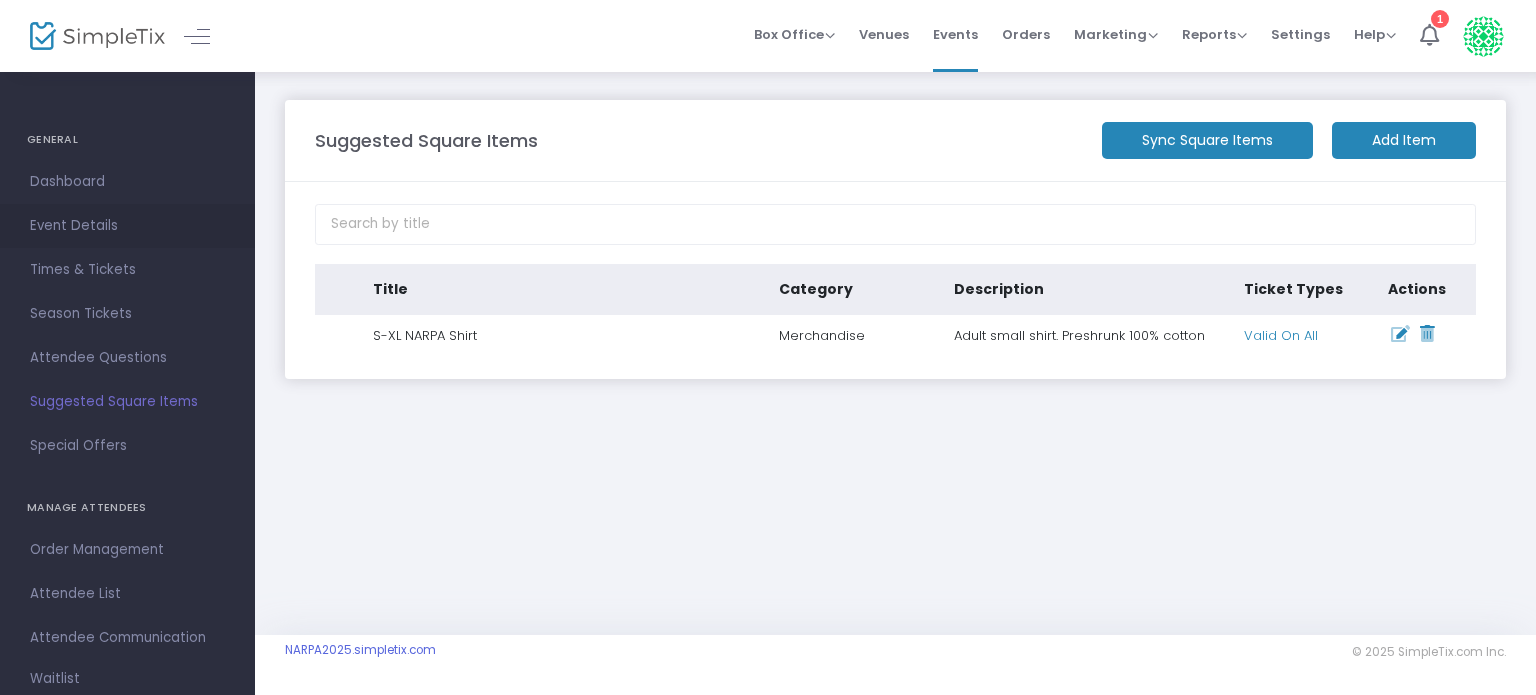 click on "Event Details" at bounding box center (127, 226) 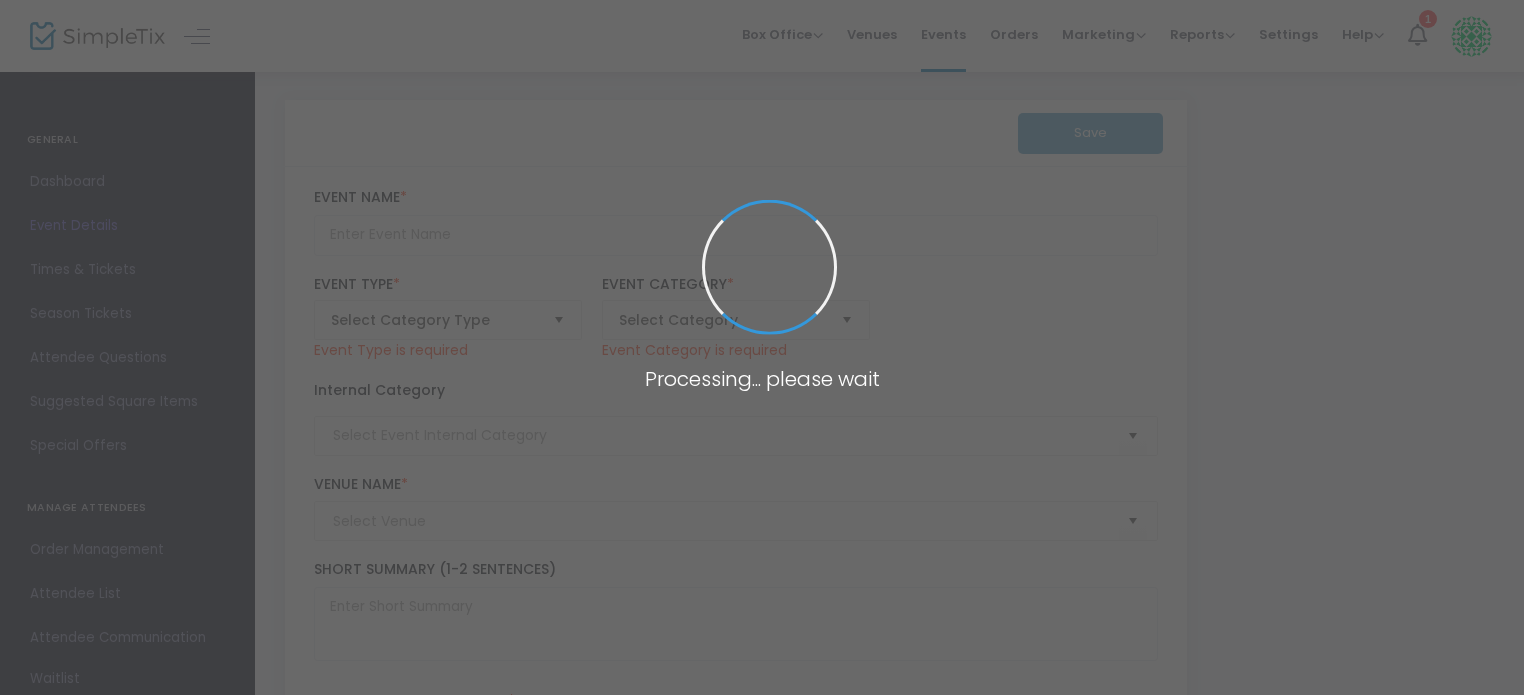 type on "NARPA 2025 Annual Rights Conference: New Orleans, Louisiana" 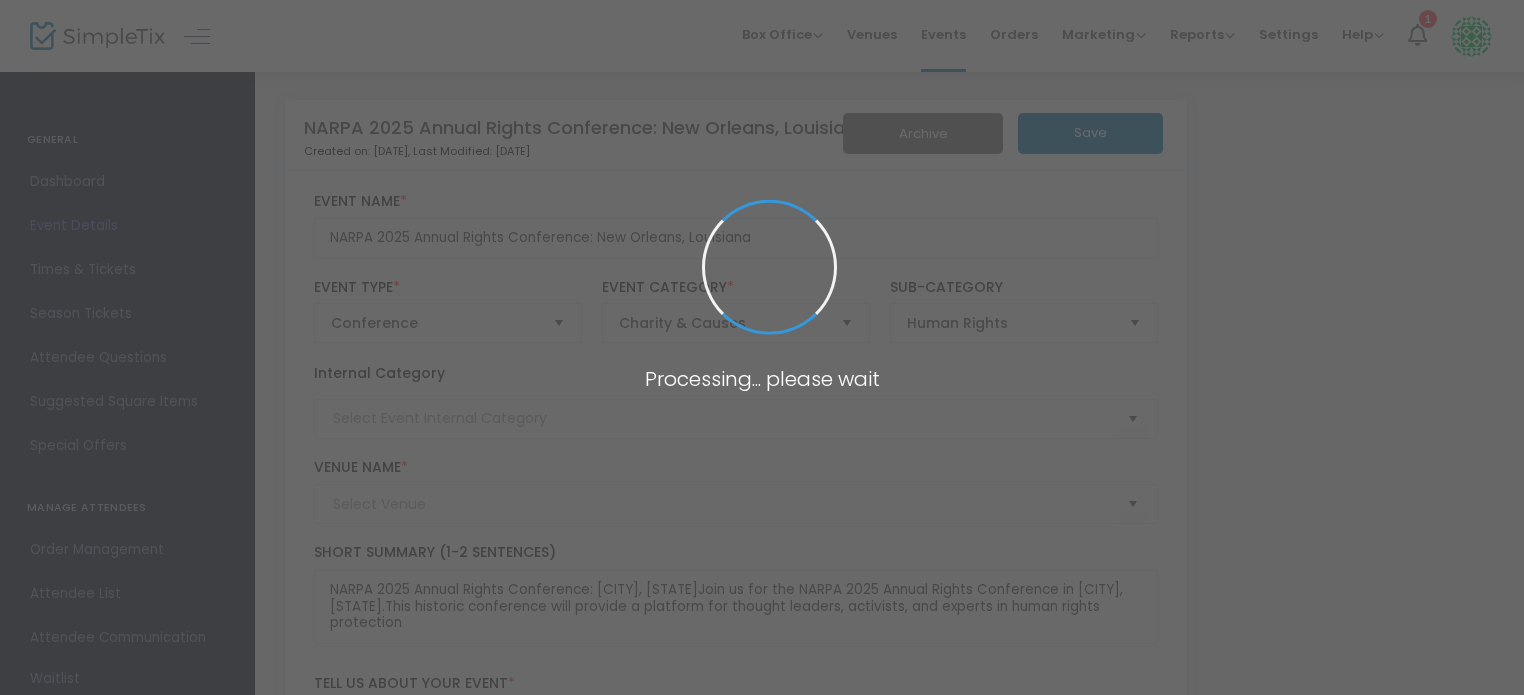 type on "Embassy Suites by Hilton New Orleans" 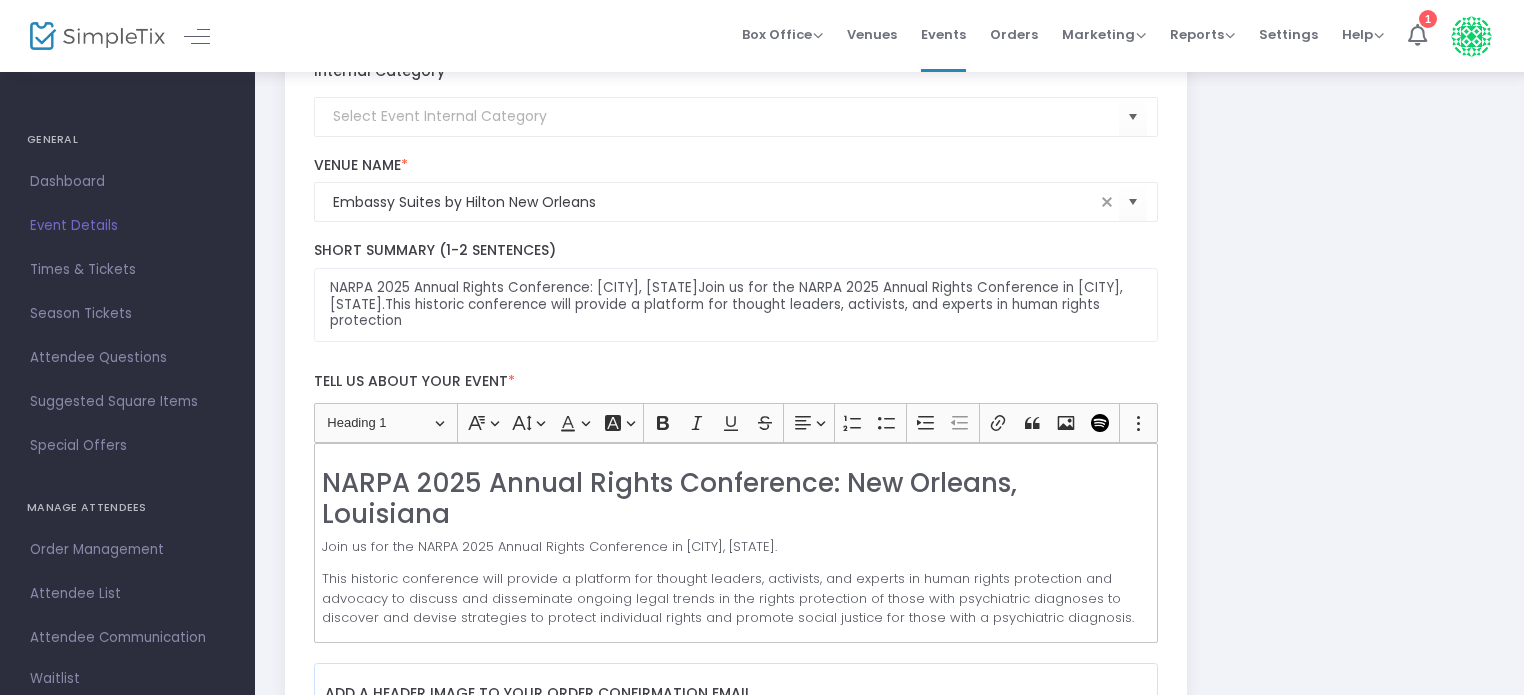 scroll, scrollTop: 300, scrollLeft: 0, axis: vertical 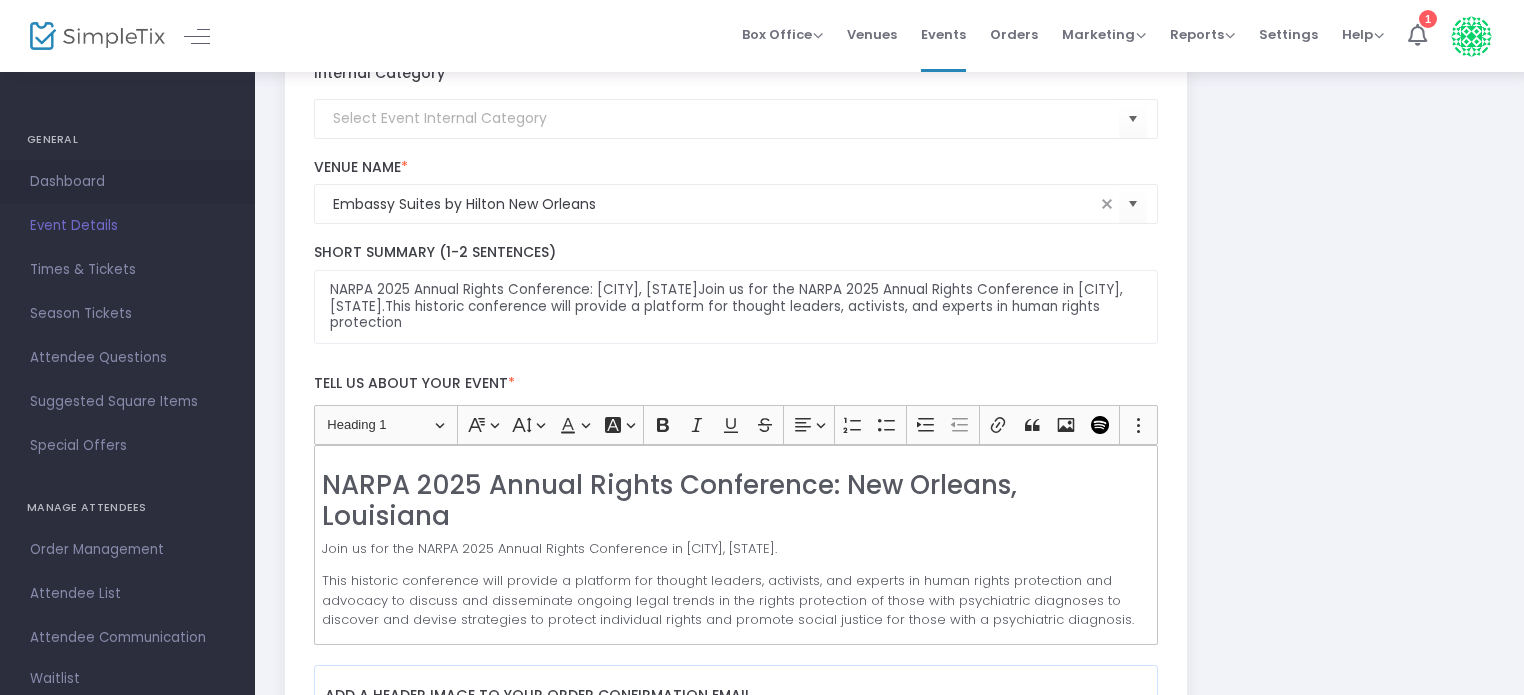 click on "Dashboard" at bounding box center [127, 182] 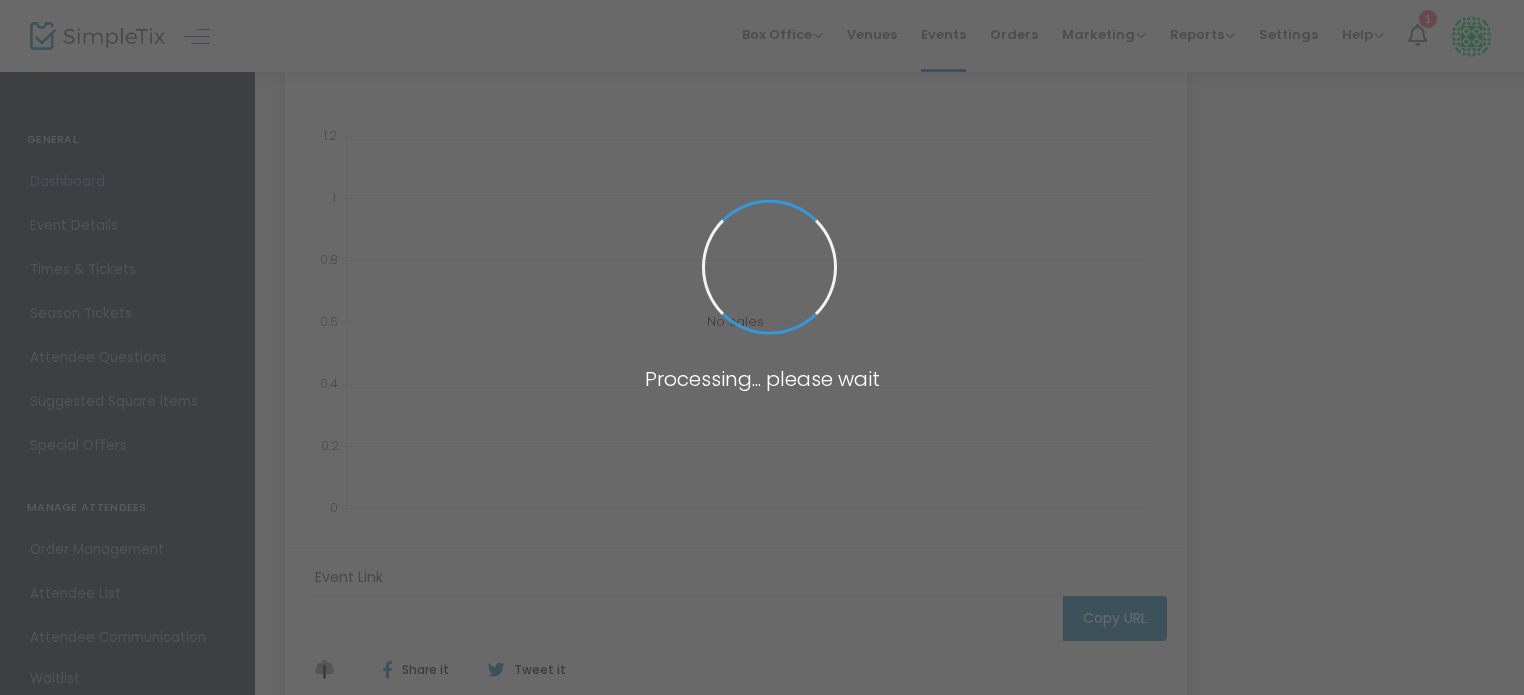 type on "https://www.simpletix.com/e/narpa-2025-annual-rights-conference-new-or-tickets-203878" 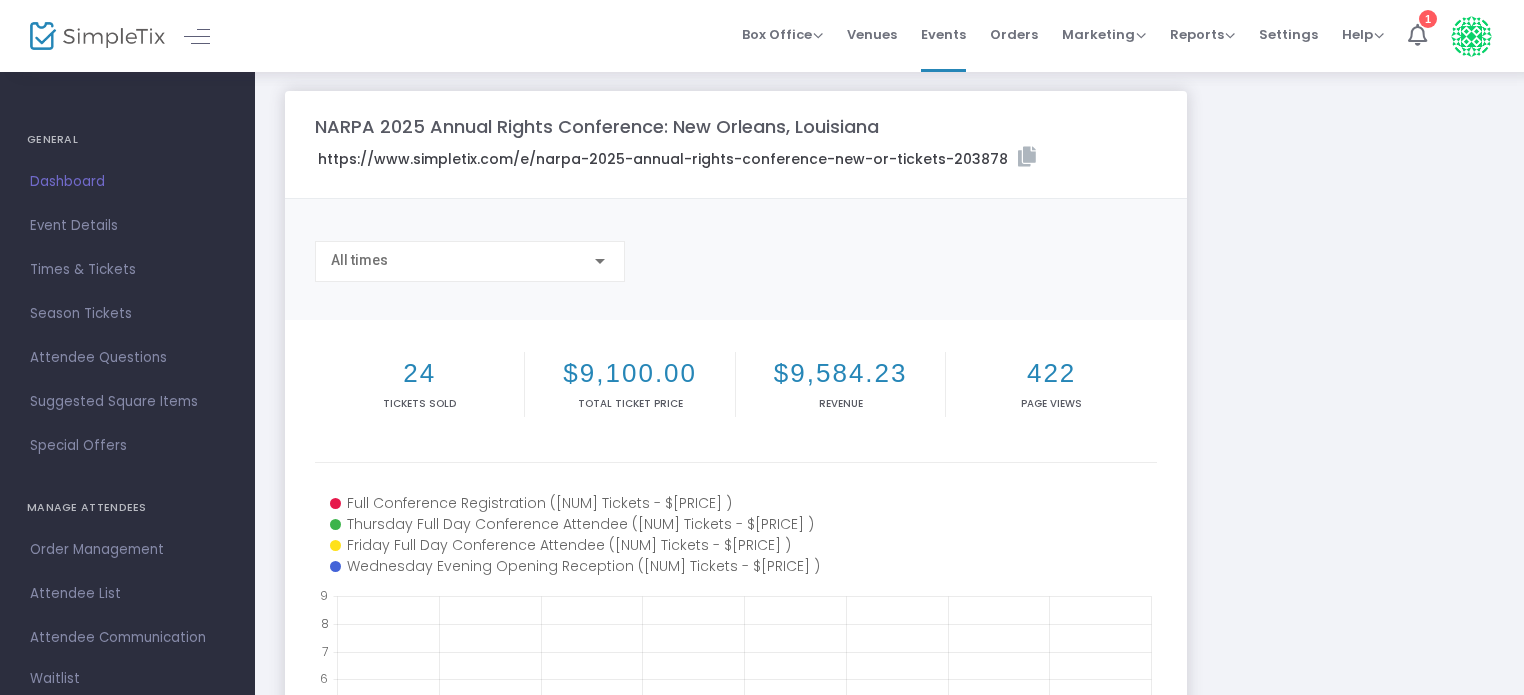 scroll, scrollTop: 0, scrollLeft: 0, axis: both 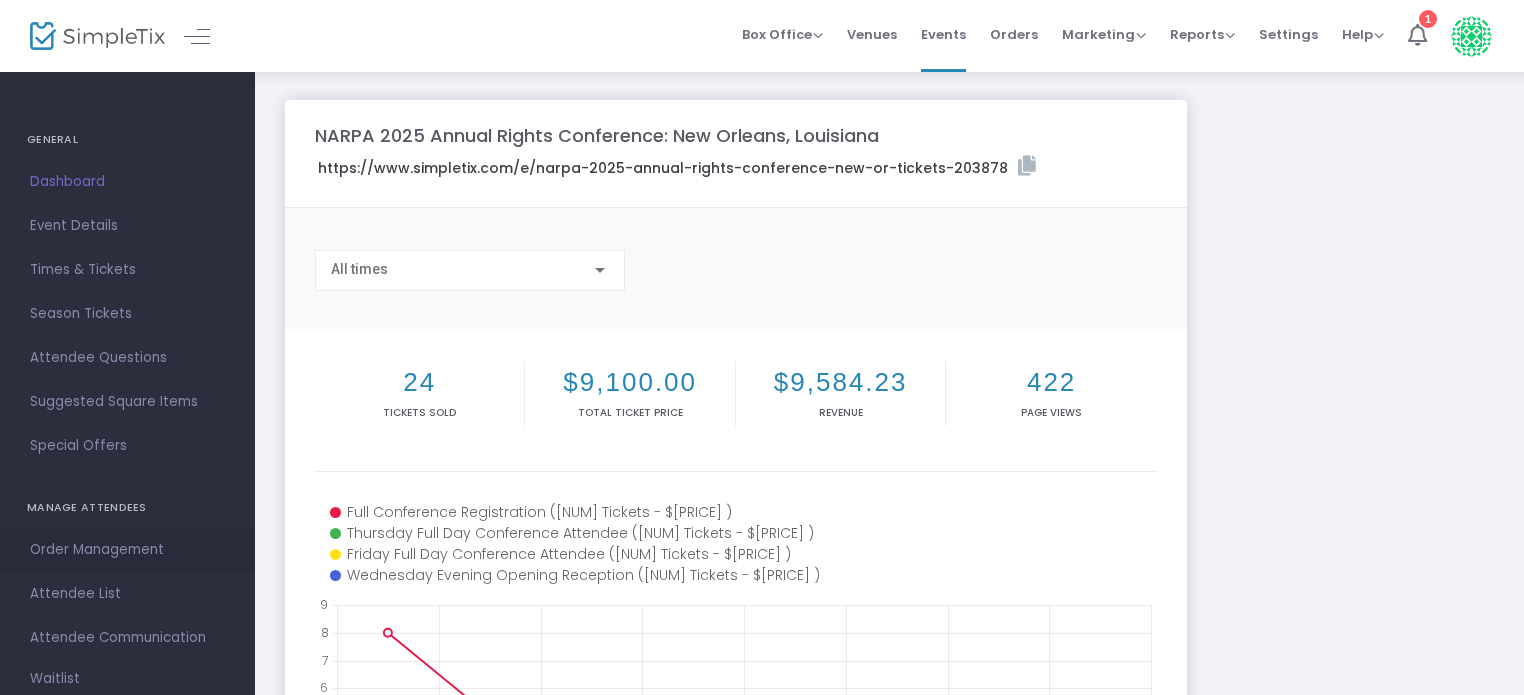 click on "Order Management" at bounding box center [127, 550] 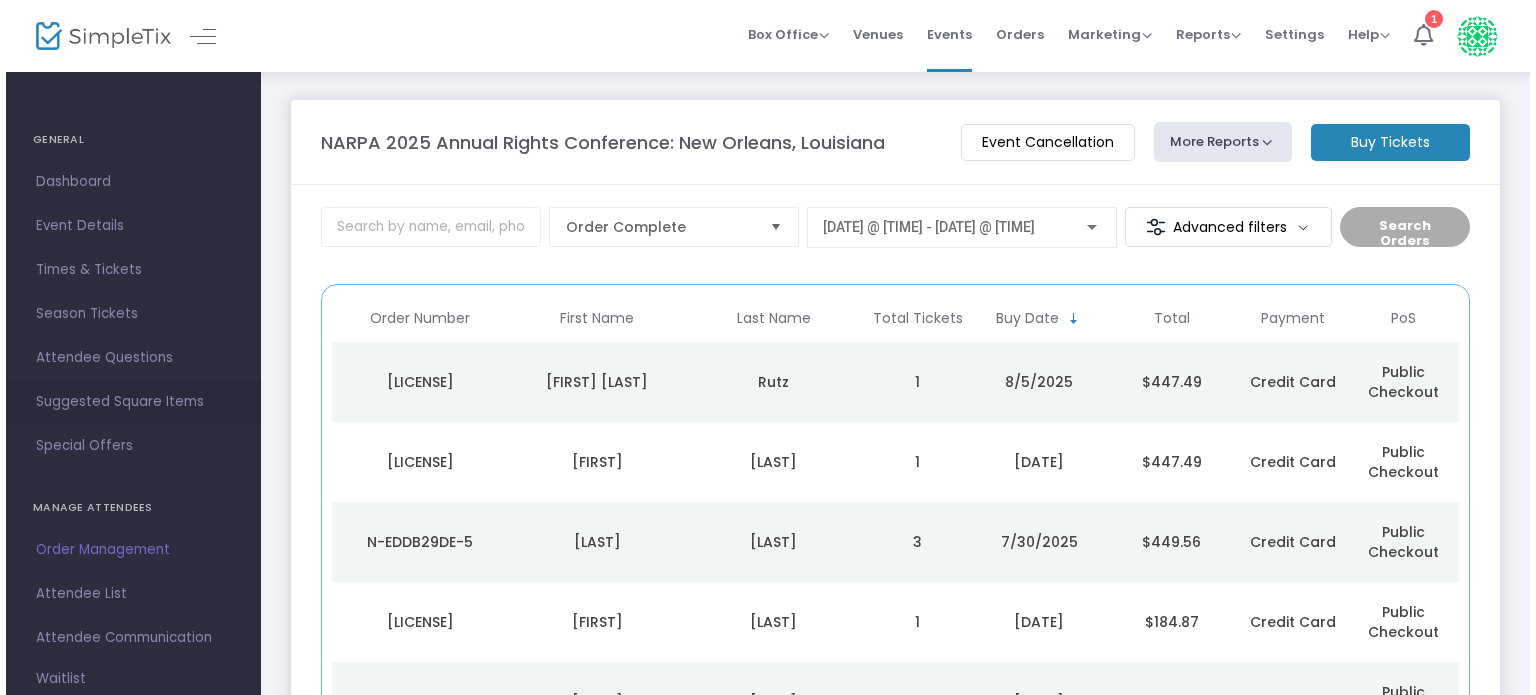 scroll, scrollTop: 200, scrollLeft: 0, axis: vertical 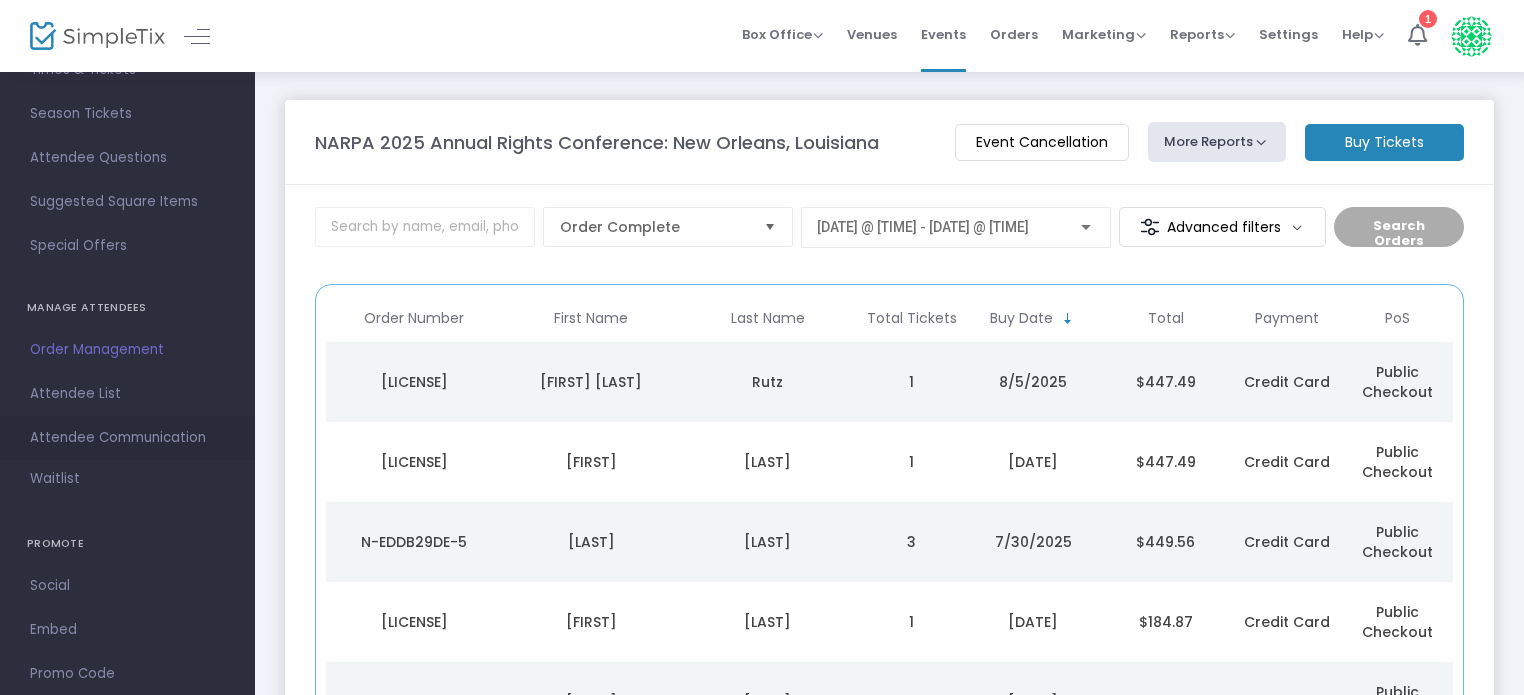 click on "Attendee Communication" at bounding box center (127, 438) 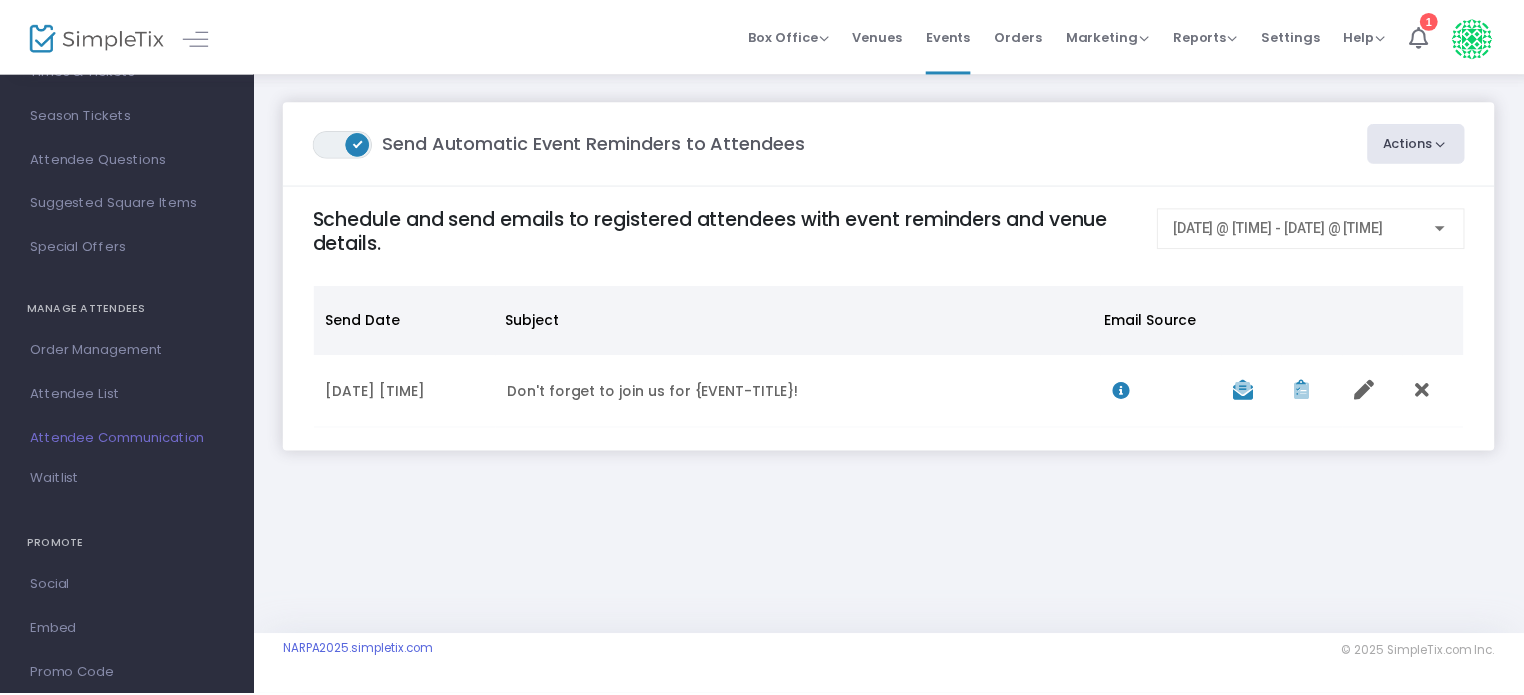 scroll, scrollTop: 0, scrollLeft: 0, axis: both 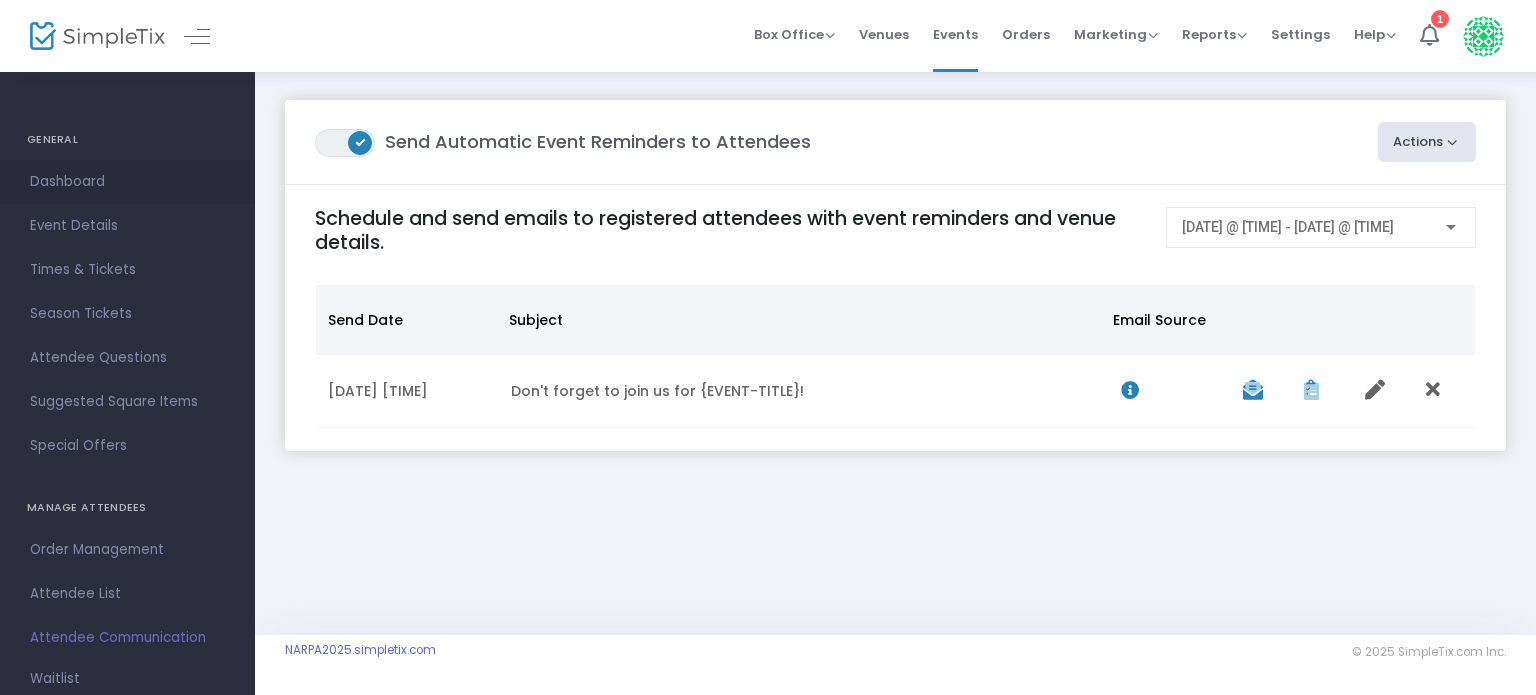 click on "Dashboard" at bounding box center (127, 182) 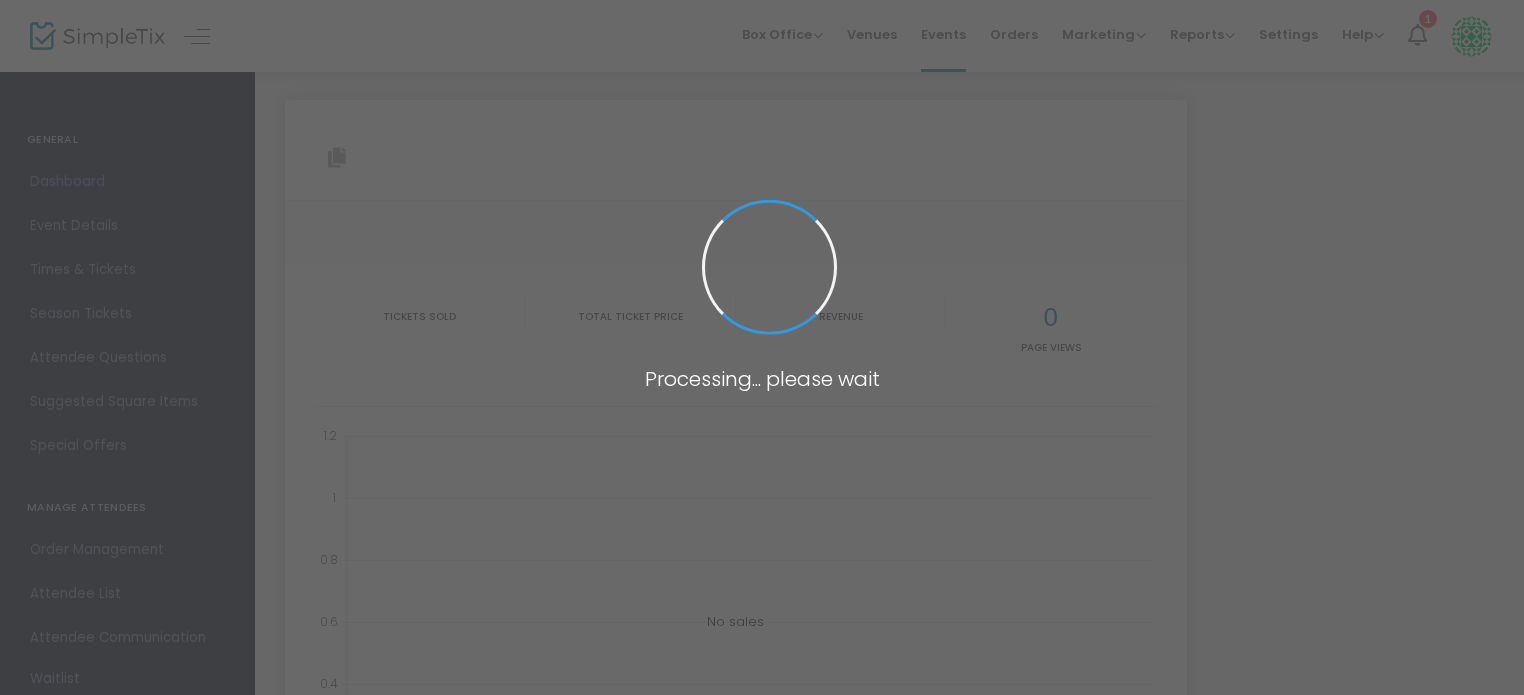 type on "https://www.simpletix.com/e/narpa-2025-annual-rights-conference-new-or-tickets-203878" 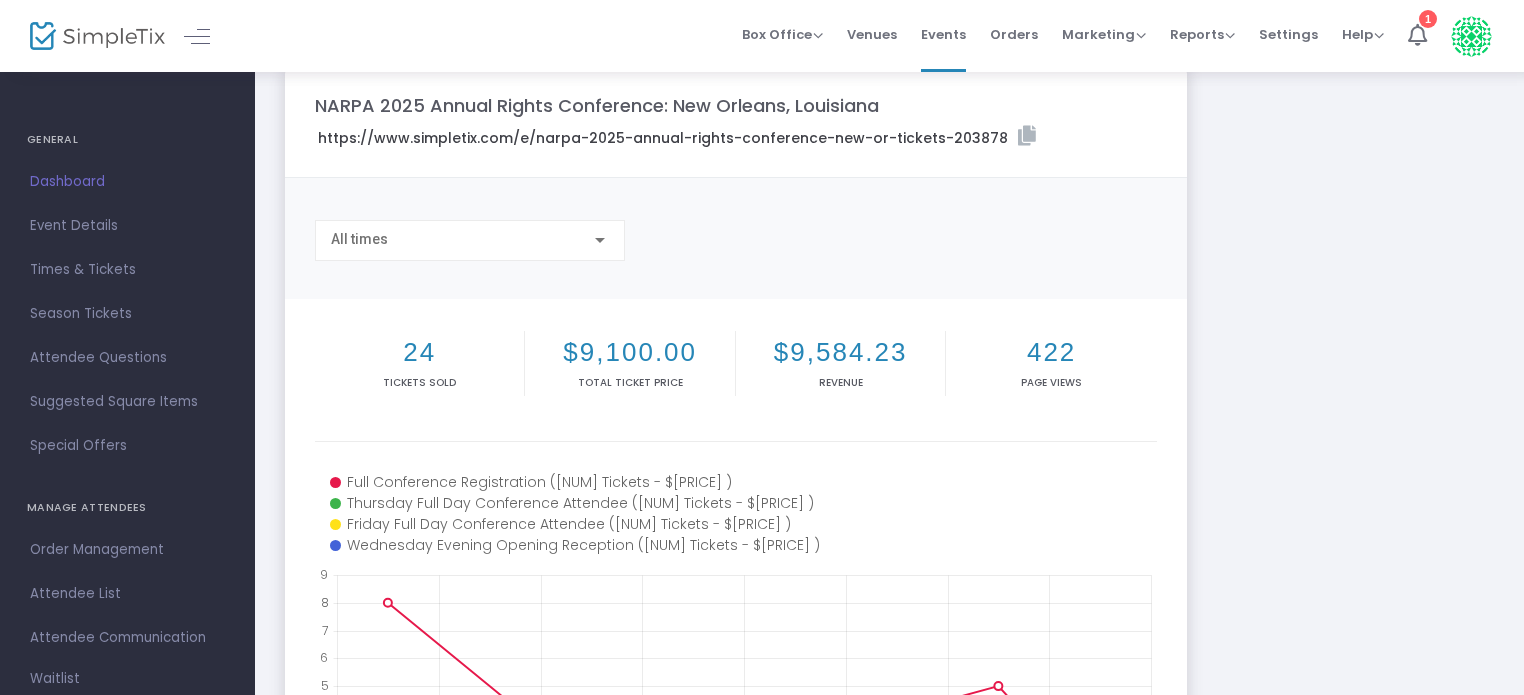 scroll, scrollTop: 0, scrollLeft: 0, axis: both 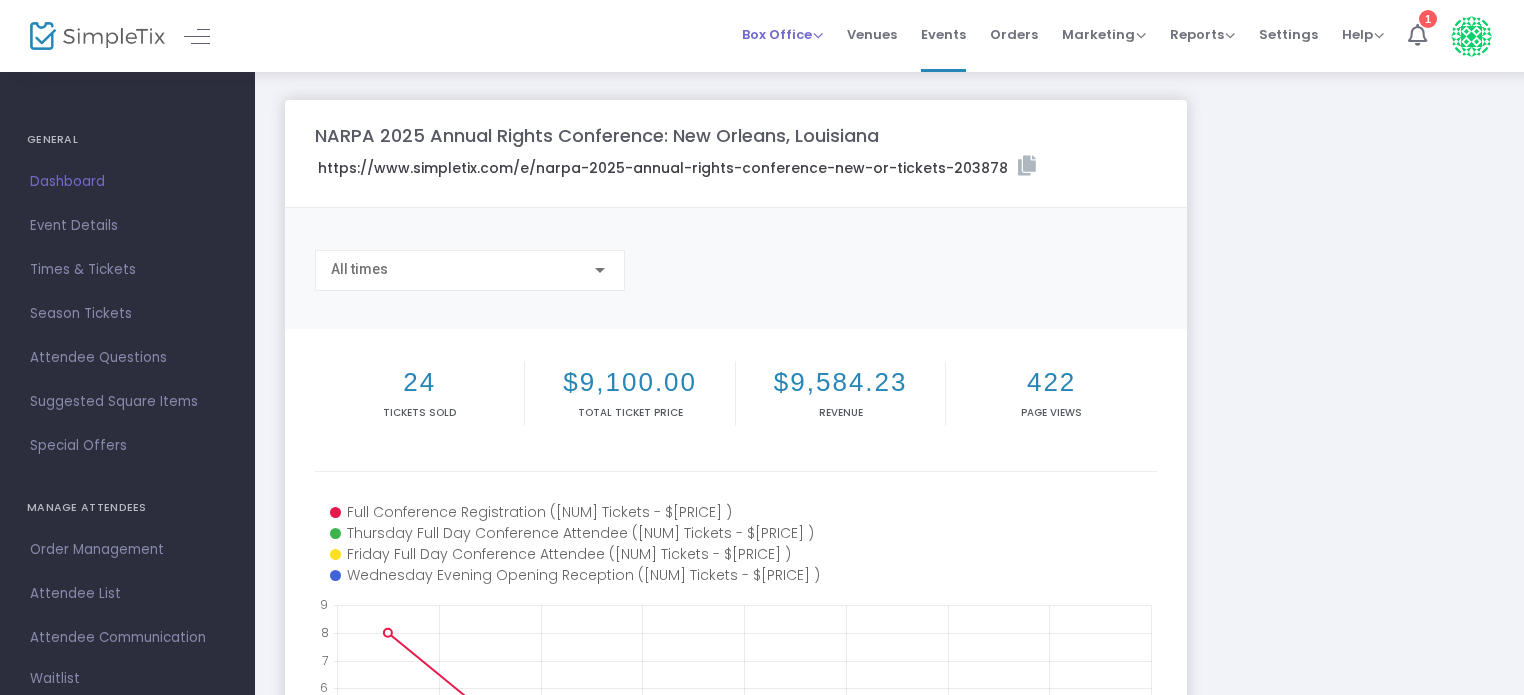 click on "Box Office" at bounding box center (782, 34) 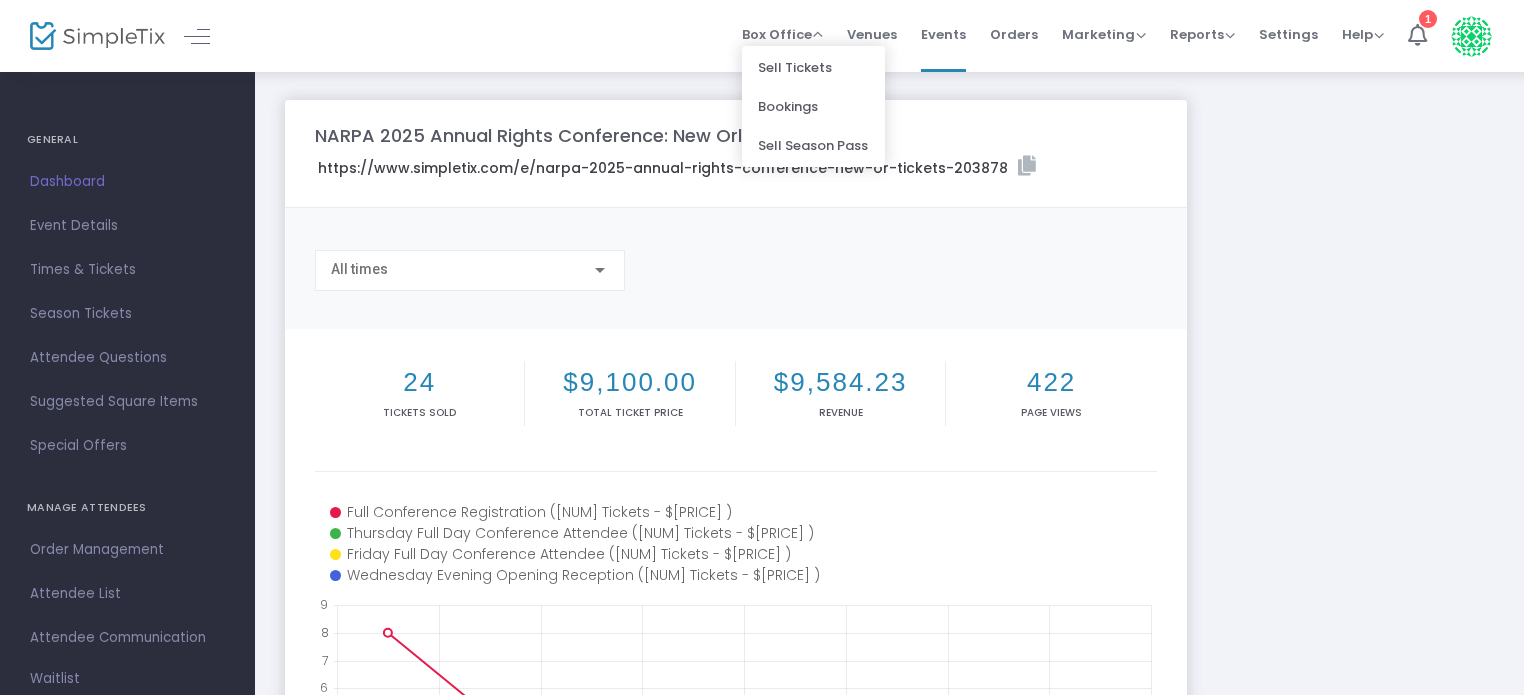 click on "NARPA 2025 Annual Rights Conference: [CITY], [STATE]  https://www.simpletix.com/e/narpa-2025-annual-rights-conference-new-or-tickets-203878 Copy All times  [NUM]  Tickets sold $[PRICE]  Total Ticket Price $[PRICE]  Revenue [NUM] Page Views [DATE] [DATE] [DATE] [DATE] [DATE] [DATE] [DATE] [DATE] [DATE] [NUM] [NUM] [NUM] [NUM] [NUM] [NUM] [NUM] [NUM] [NUM] Full Conference Registration ([NUM] Tickets - $[PRICE] ) Thursday Full Day Conference Attendee ([NUM] Tickets - $[PRICE] ) Friday Full Day Conference Attendee ([NUM] Tickets - $[PRICE] ) Wednesday Evening Opening Reception ([NUM] Tickets - $[PRICE] ) Event Link https://www.simpletix.com/e/narpa-2025-annual-rights-conference-new-or-tickets-203878 Copy URL  Add to my Linktree Share it  Tweet it" 